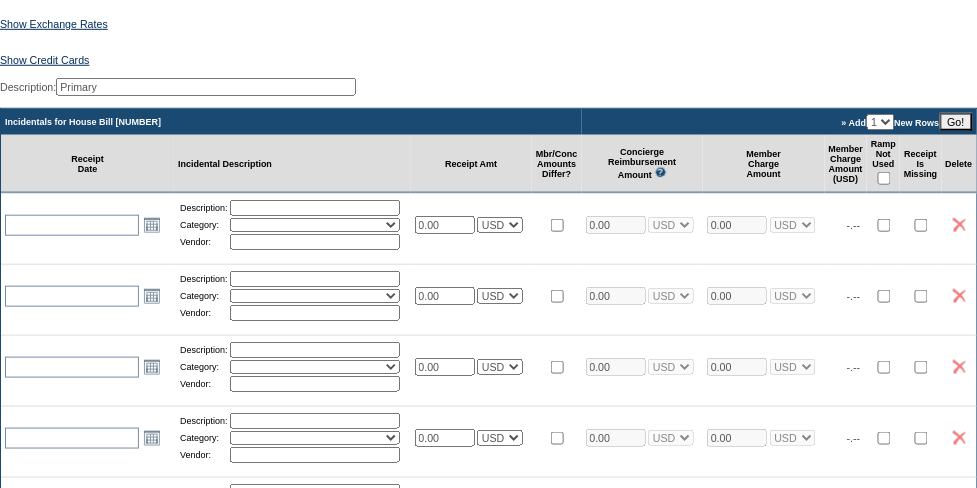 scroll, scrollTop: 333, scrollLeft: 0, axis: vertical 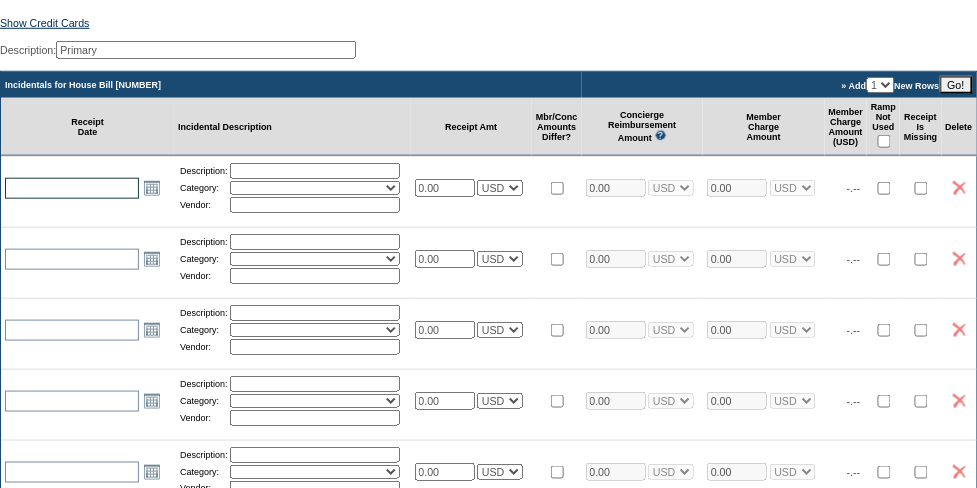 click at bounding box center [72, 188] 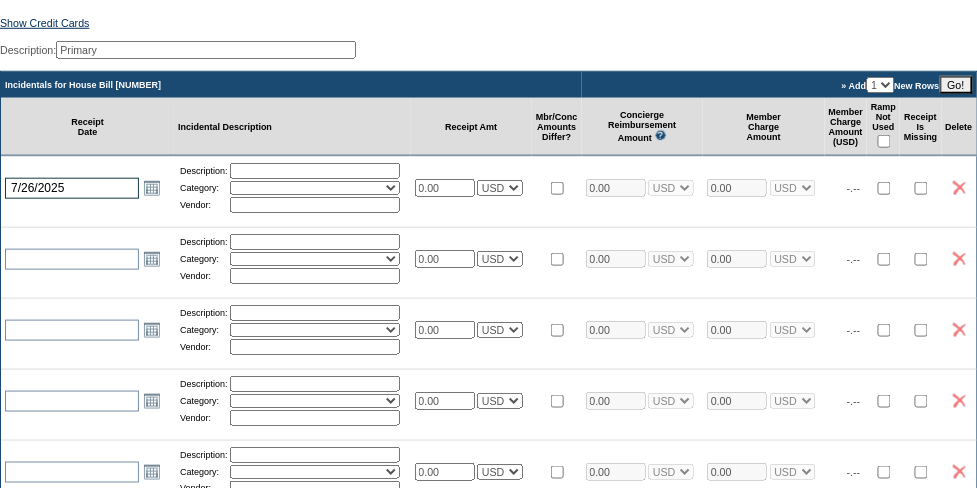 type on "7/26/2025" 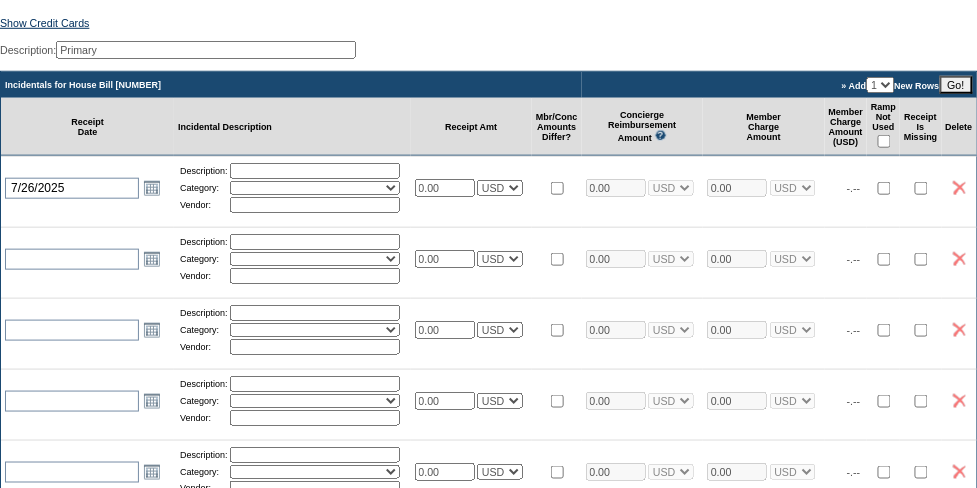 click at bounding box center (315, 171) 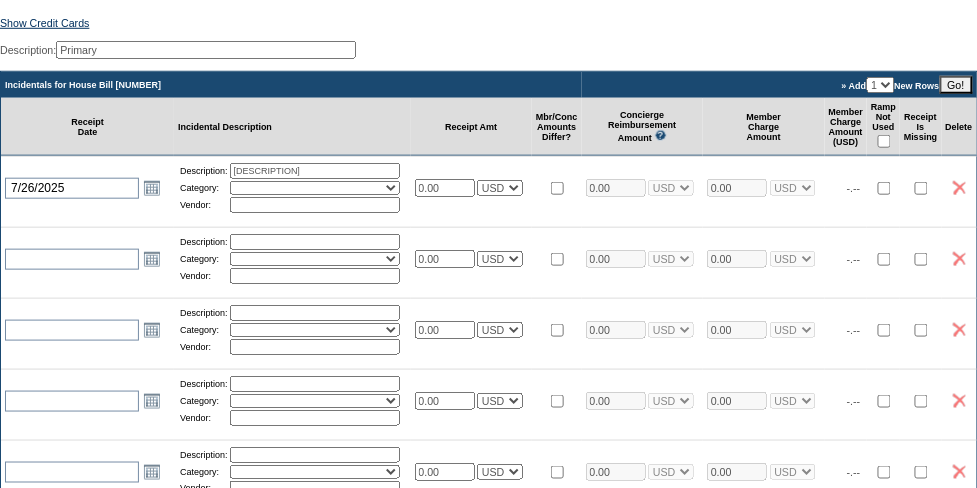 type on "LDB Porter" 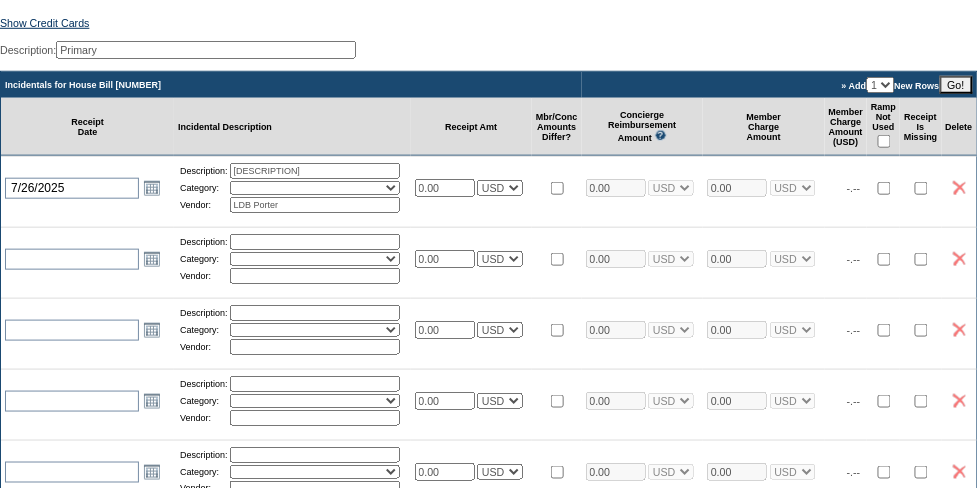 type on "[YEAR]-[MONTH]-[DAY]" 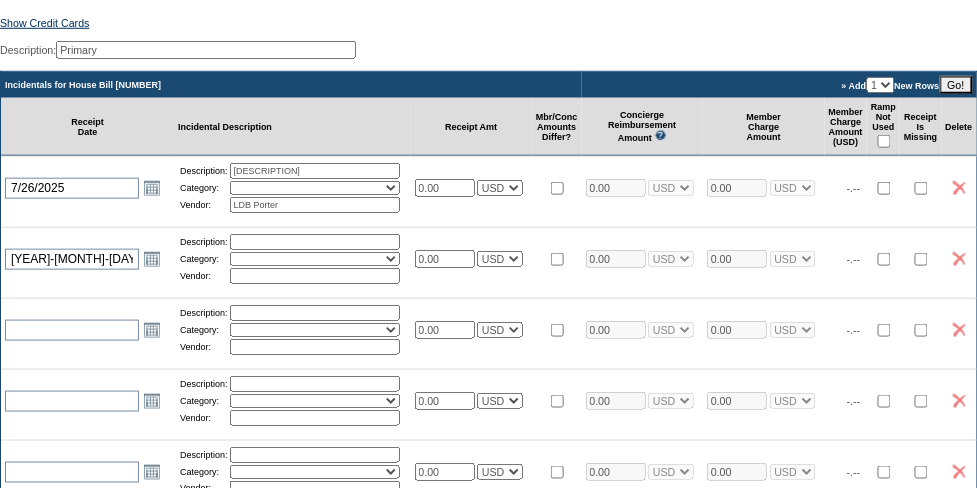 type on "[YEAR]-[MONTH]-[DAY]" 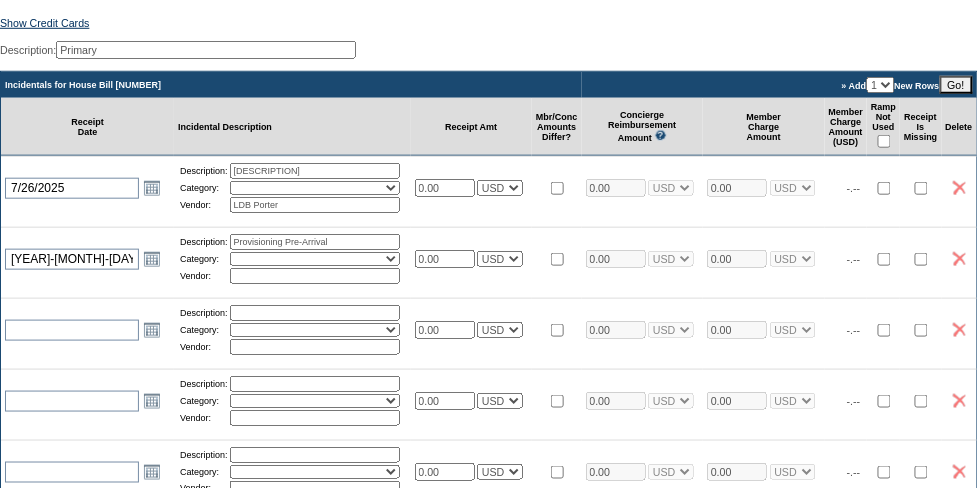 type on "Speedy's Ferry" 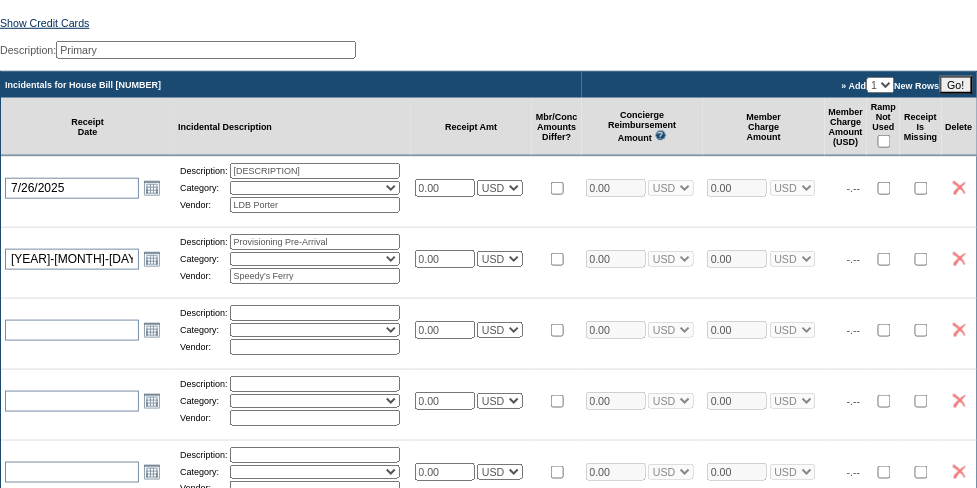 type on "7/27/2025" 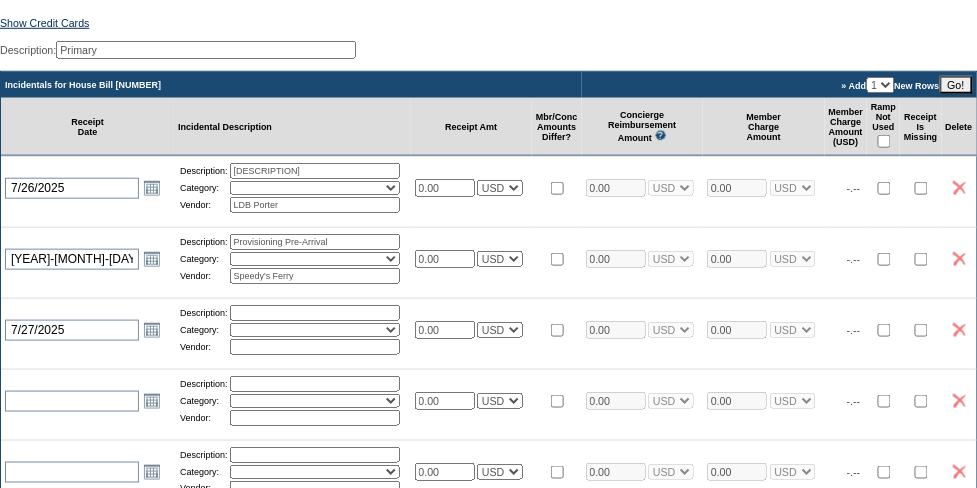 type on "2025-07-27" 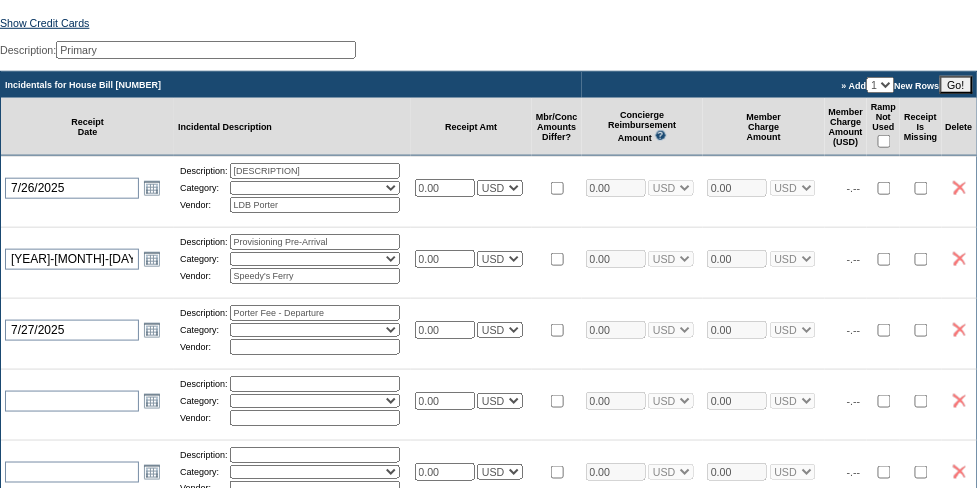 type on "LDB Porter" 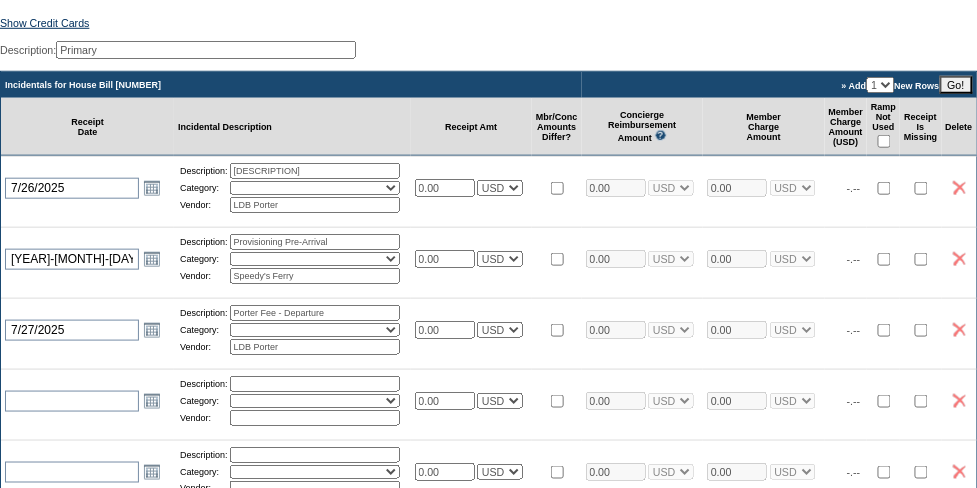 select on "1" 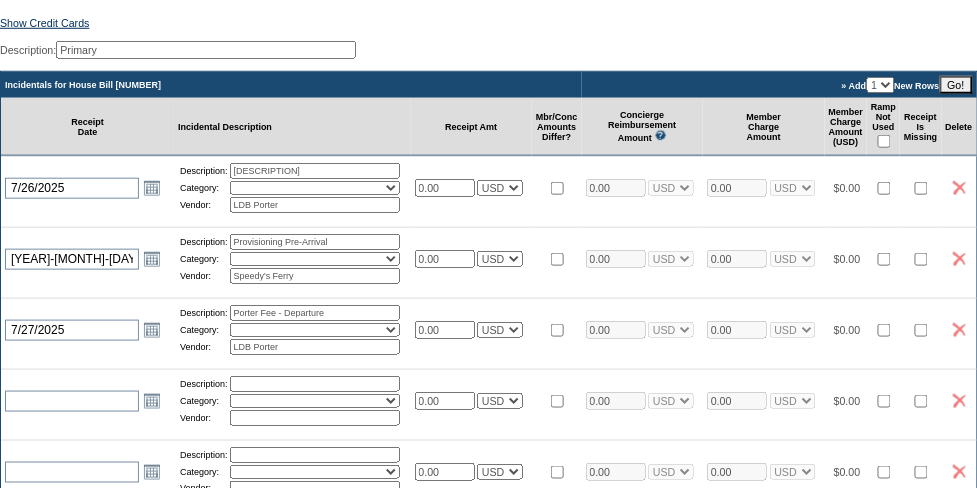 select on "1" 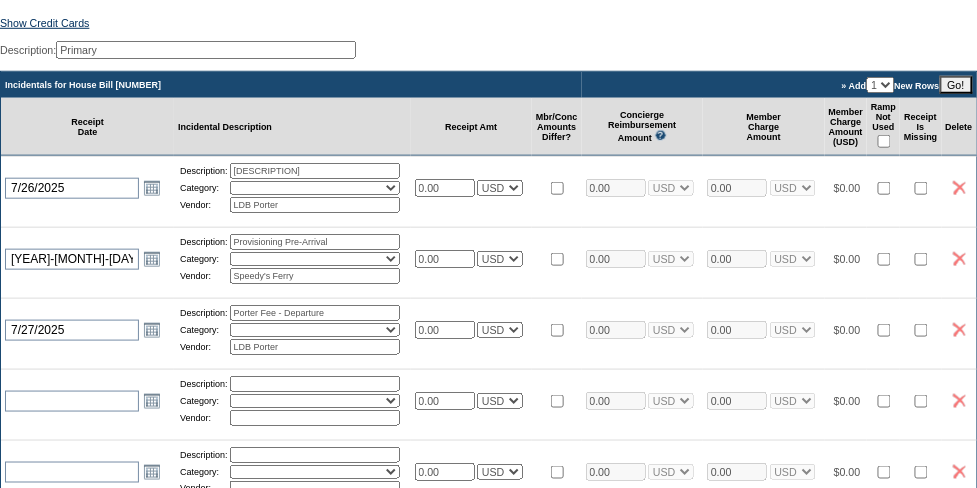 select on "1" 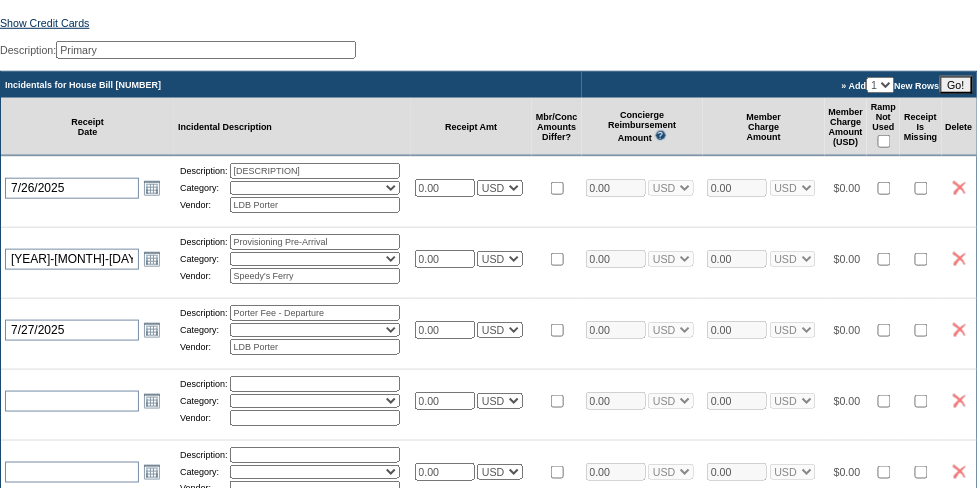 click on "Activities
Additional Housekeeping
Amenities Access Fee
Bath Amenities Reimbursement
Beach Club
Breakfast Groceries
Breakfast Service Charge
Child Care Rentals
Child Care Services / Nanny
Damage Reimbursement
Destination Cellars
ER Revenue
F&B Revenue
Gifts
Gratuity
Groceries / Beverages
House Bill Credit
Lift Tickets
Misc / Other Charges
Private Chef
Rental Fees
Runner Fees
Shipping
Spa Services
Transportation" at bounding box center (315, 188) 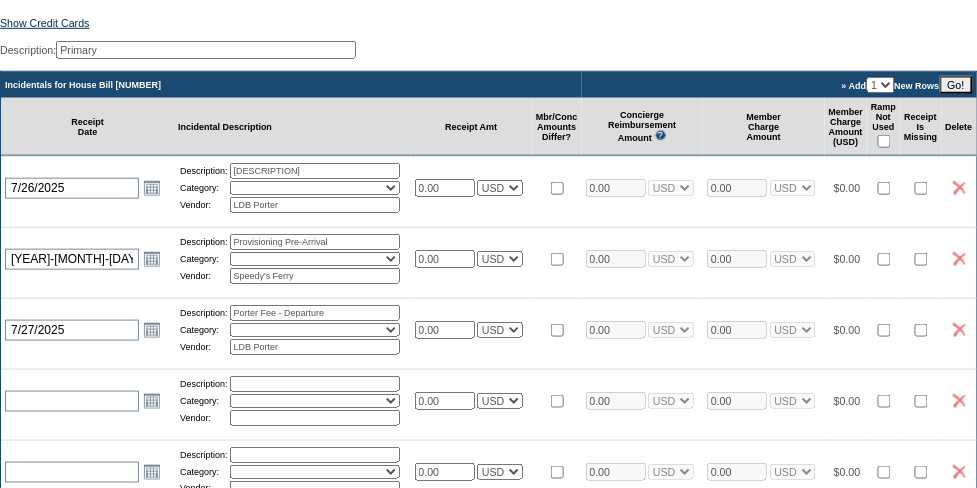 select on "17" 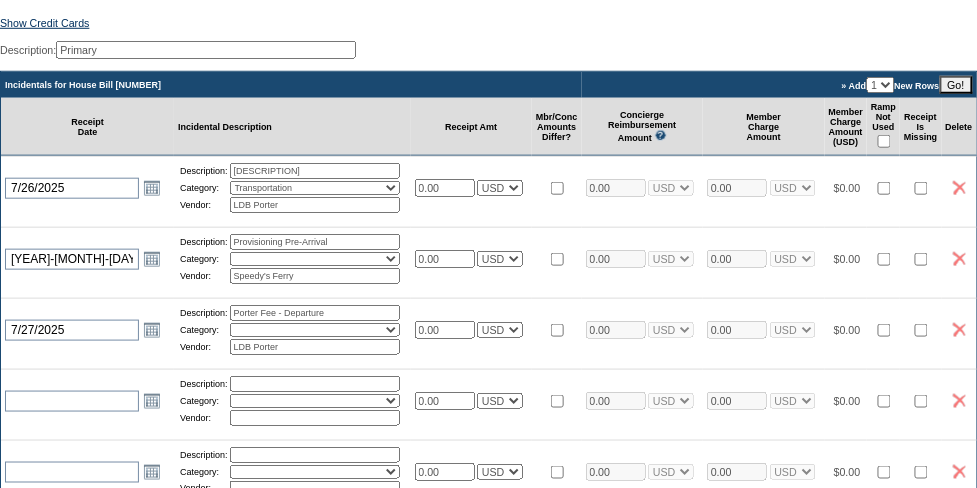 click on "Activities
Additional Housekeeping
Amenities Access Fee
Bath Amenities Reimbursement
Beach Club
Breakfast Groceries
Breakfast Service Charge
Child Care Rentals
Child Care Services / Nanny
Damage Reimbursement
Destination Cellars
ER Revenue
F&B Revenue
Gifts
Gratuity
Groceries / Beverages
House Bill Credit
Lift Tickets
Misc / Other Charges
Private Chef
Rental Fees
Runner Fees
Shipping
Spa Services
Transportation" at bounding box center [315, 188] 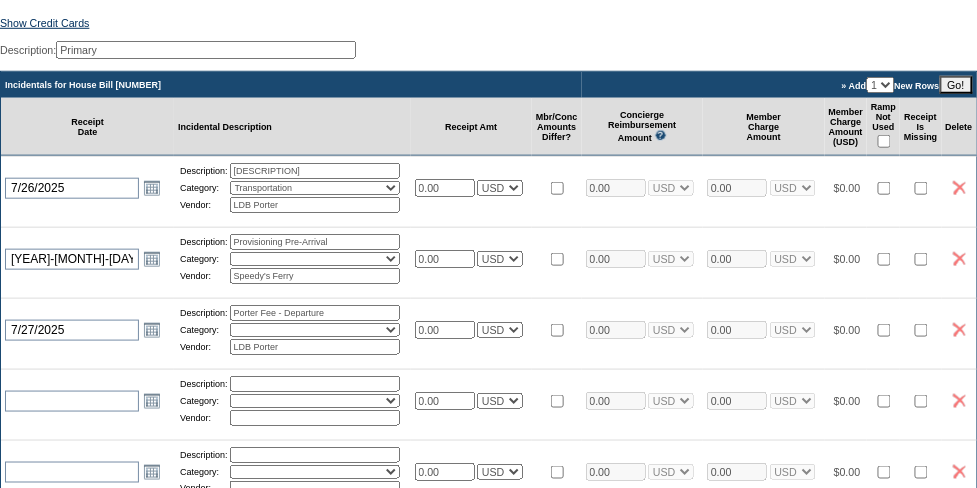 drag, startPoint x: 448, startPoint y: 193, endPoint x: 415, endPoint y: 194, distance: 33.01515 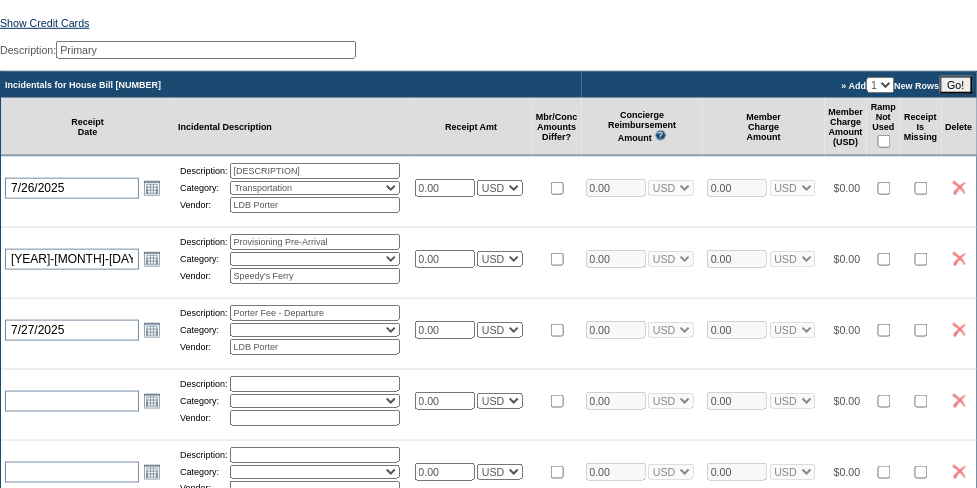 click on "Activities
Additional Housekeeping
Amenities Access Fee
Bath Amenities Reimbursement
Beach Club
Breakfast Groceries
Breakfast Service Charge
Child Care Rentals
Child Care Services / Nanny
Damage Reimbursement
Destination Cellars
ER Revenue
F&B Revenue
Gifts
Gratuity
Groceries / Beverages" at bounding box center (489, 187) 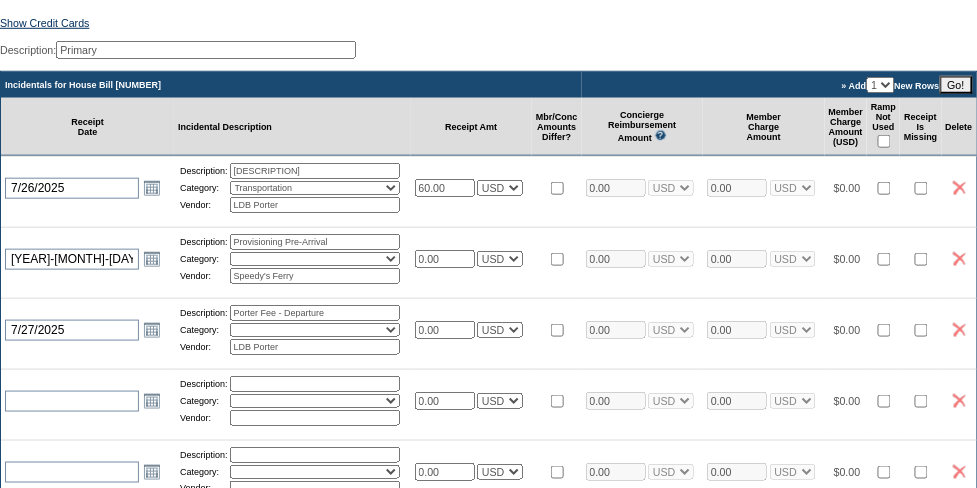 type on "60.00" 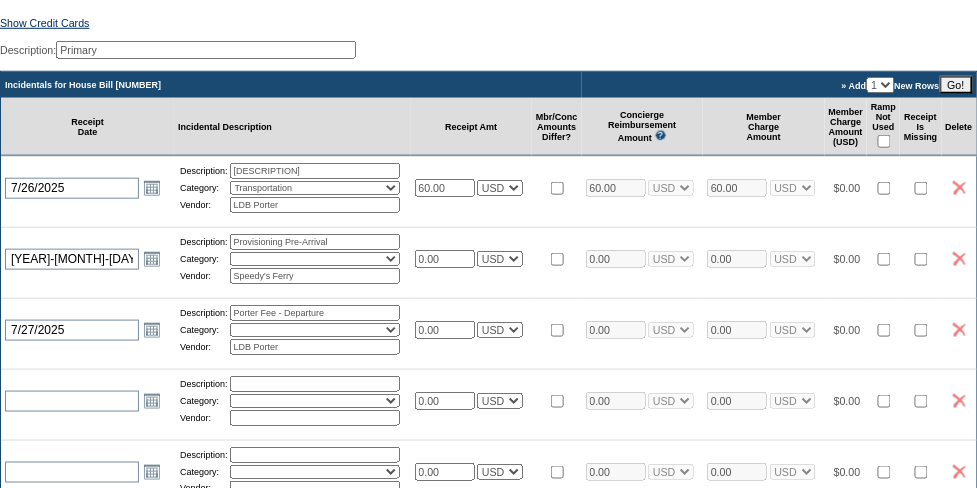 click on "Incidentals
for House Bill
[NUMBER]
»
Add
1
2
3
4
5
New Rows
Go!
Receipt
Date
Incidental
Description
Receipt
Amt
Mbr/Conc
Amounts
Differ?
Concierge
Reimbursement
Amount
This column is used to calculate the subtotals for both your Ramp card and your personal payment types. To view the amount you will be reimbursed, please see the Concierge Reimbursement Subtotal on the next screen.
Member
Charge
Amount
Member
Charge
Amount
(USD)
Ramp Not Used
Receipt
Is Missing
Delete
2025-[MONTH]-[DAY]
[MONTH]/[DAY]/[YEAR] Open the calendar popup.
<< < August [YEAR] > >>
S M T W T F S" at bounding box center [489, 344] 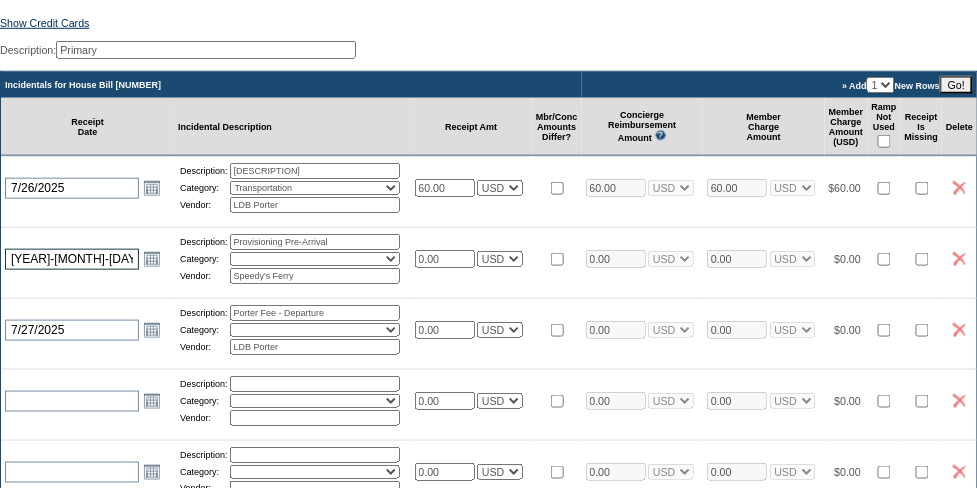 click on "[YEAR]-[MONTH]-[DAY]" at bounding box center [72, 259] 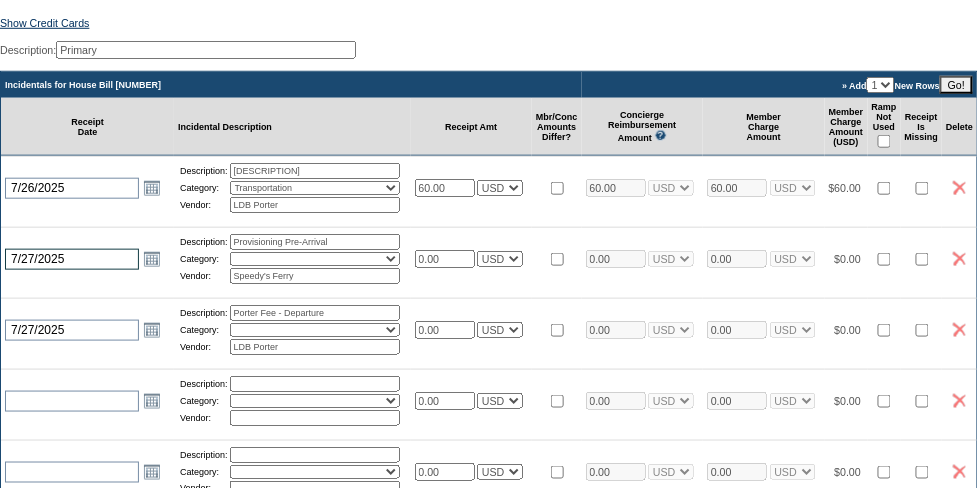 type on "7/27/2025" 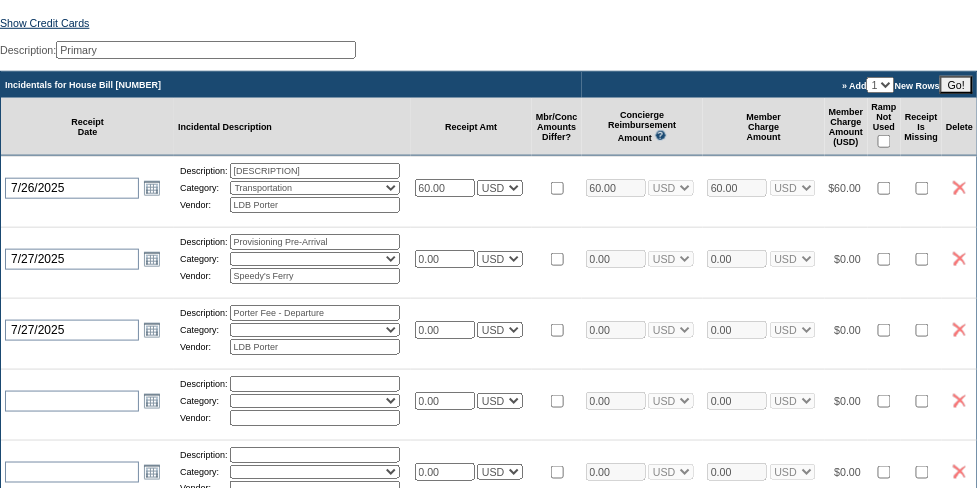 drag, startPoint x: 364, startPoint y: 248, endPoint x: 233, endPoint y: 256, distance: 131.24405 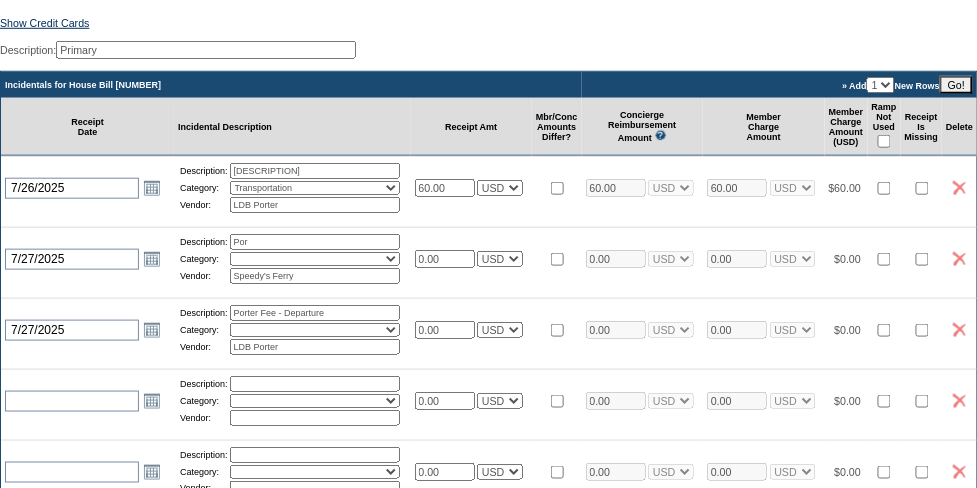 type on "[DESCRIPTION]" 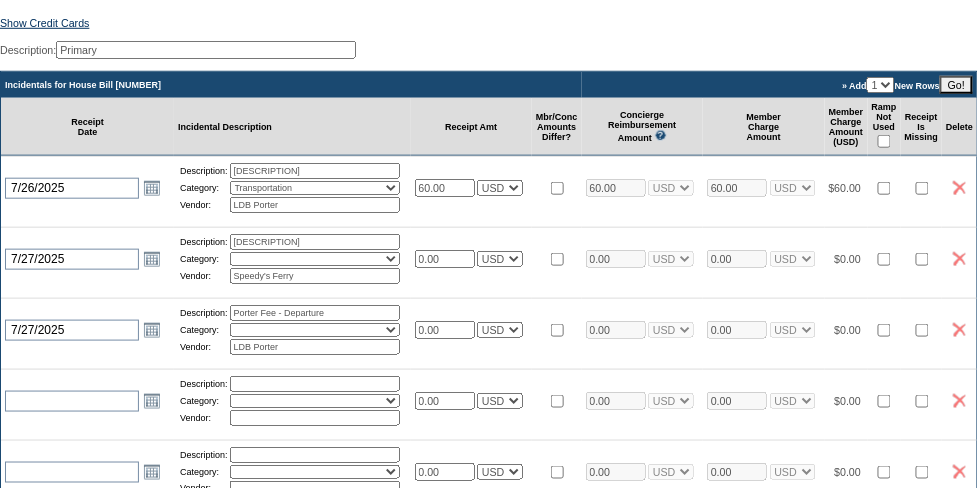 click on "Activities
Additional Housekeeping
Amenities Access Fee
Bath Amenities Reimbursement
Beach Club
Breakfast Groceries
Breakfast Service Charge
Child Care Rentals
Child Care Services / Nanny
Damage Reimbursement
Destination Cellars
ER Revenue
F&B Revenue
Gifts
Gratuity
Groceries / Beverages
House Bill Credit
Lift Tickets
Misc / Other Charges
Private Chef
Rental Fees
Runner Fees
Shipping
Spa Services
Transportation" at bounding box center [315, 259] 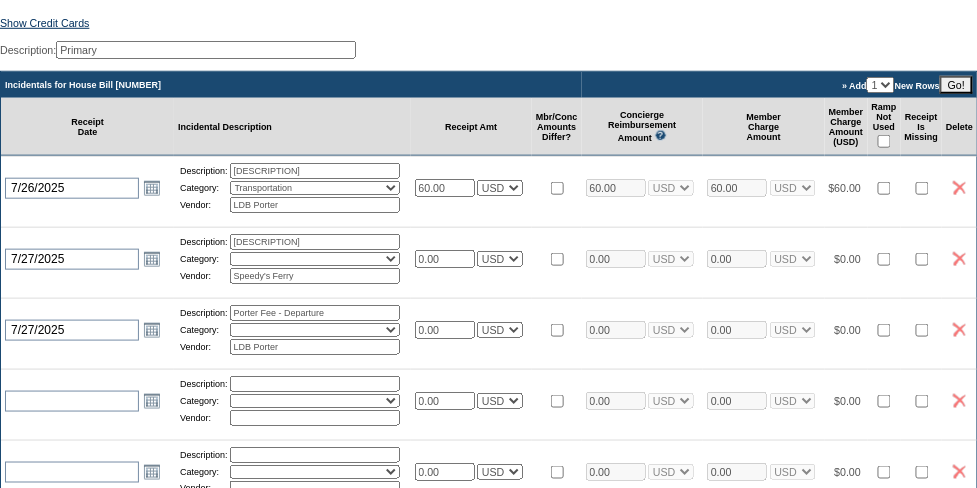 select on "17" 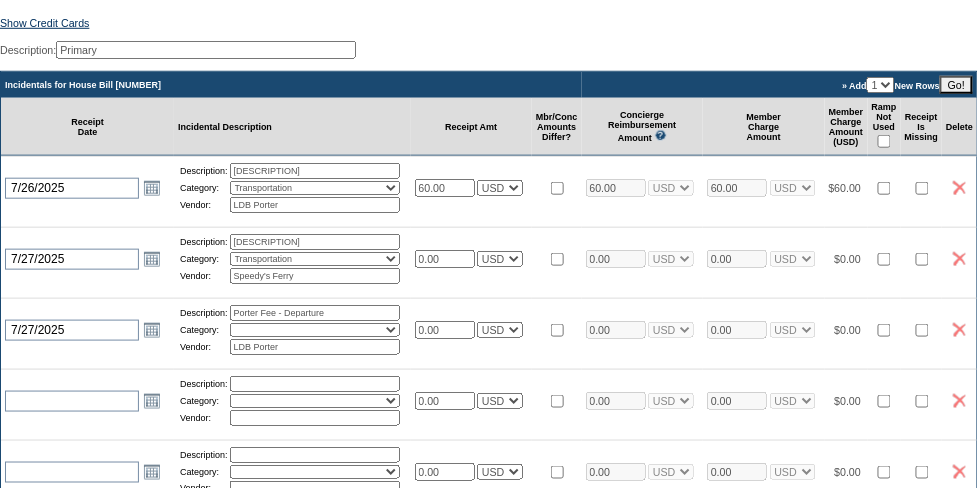 click on "Activities
Additional Housekeeping
Amenities Access Fee
Bath Amenities Reimbursement
Beach Club
Breakfast Groceries
Breakfast Service Charge
Child Care Rentals
Child Care Services / Nanny
Damage Reimbursement
Destination Cellars
ER Revenue
F&B Revenue
Gifts
Gratuity
Groceries / Beverages
House Bill Credit
Lift Tickets
Misc / Other Charges
Private Chef
Rental Fees
Runner Fees
Shipping
Spa Services
Transportation" at bounding box center (315, 259) 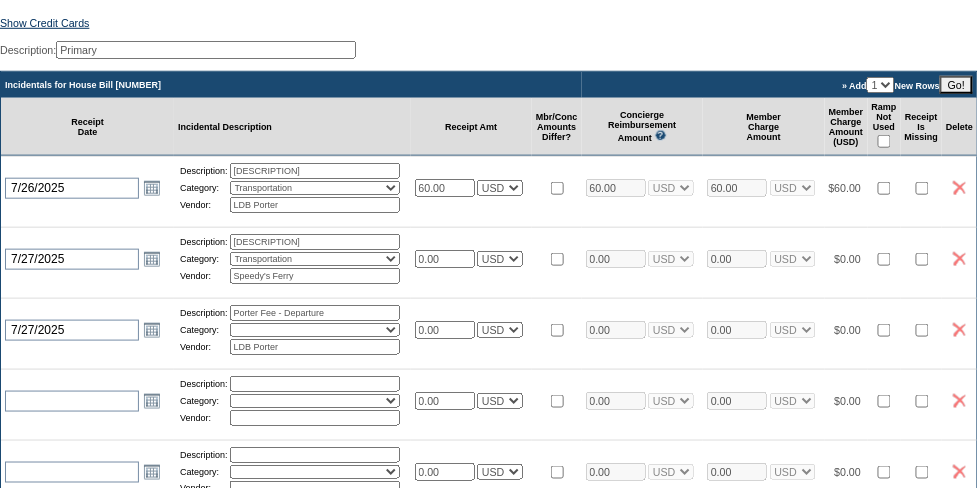 drag, startPoint x: 450, startPoint y: 265, endPoint x: 417, endPoint y: 268, distance: 33.13608 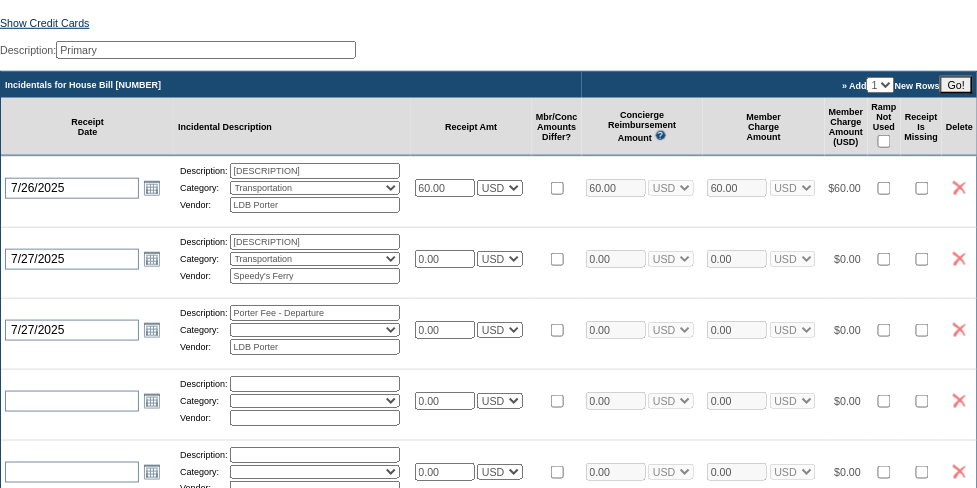 click on "[YEAR]-[MONTH]-[DAY]
[MONTH]/[DAY]/[YEAR] Open the calendar popup.
<< < August [YEAR] > >>
S M T W T F S
31 27 28 29 30 31 1 2
32 3 4 5 6 7 8 9
33 10 11 12 13 14 15 16
34 17 18 19 20 21 22 23
35 24 25 26 27 28 29 30
36 31 1 2 3 4 5 6
Description:
Porter Fee - Arrival
Category:
Activities
Additional Housekeeping
Amenities Access Fee
Bath Amenities Reimbursement
Beach Club
Breakfast Groceries
Breakfast Service Charge
Child Care Rentals
Child Care Services / Nanny
Damage Reimbursement
Destination Cellars
ER Revenue
F&B Revenue
Gifts
Gratuity
Groceries / Beverages" at bounding box center (489, 258) 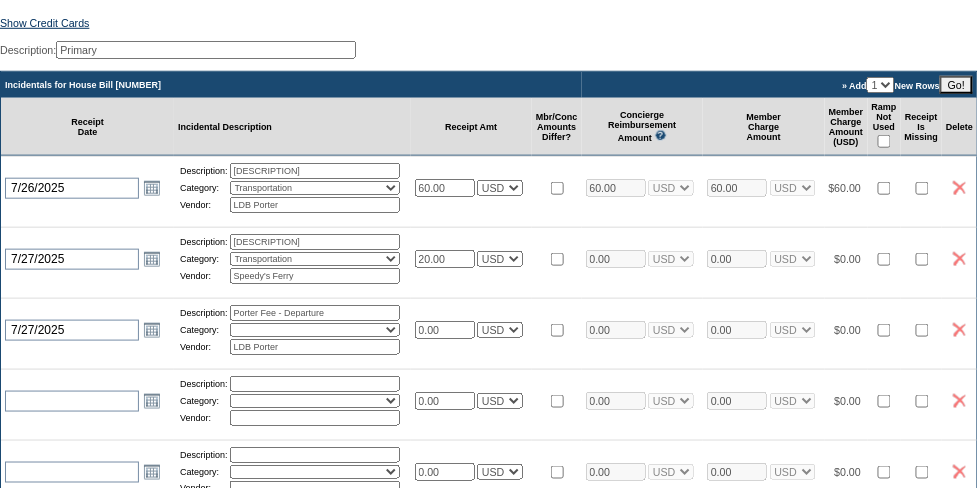 type on "20.00" 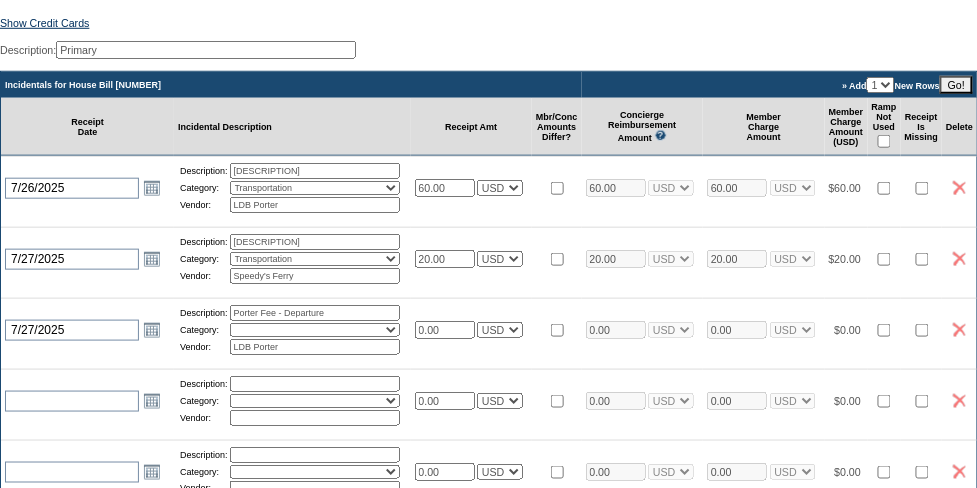 click on "Incidentals
for House Bill
[NUMBER]
»
Add
1
2
3
4
5
New Rows
Go!
Receipt
Date
Incidental
Description
Receipt
Amt
Mbr/Conc
Amounts
Differ?
Concierge
Reimbursement
Amount
This column is used to calculate the subtotals for both your Ramp card and your personal payment types. To view the amount you will be reimbursed, please see the Concierge Reimbursement Subtotal on the next screen.
Member
Charge
Amount
Member
Charge
Amount
(USD)
Ramp Not Used
Receipt
Is Missing
Delete
2025-[MONTH]-[DAY]
[MONTH]/[DAY]/[YEAR] Open the calendar popup.
<< < August [YEAR] > >>
S M T W T F S" at bounding box center (489, 344) 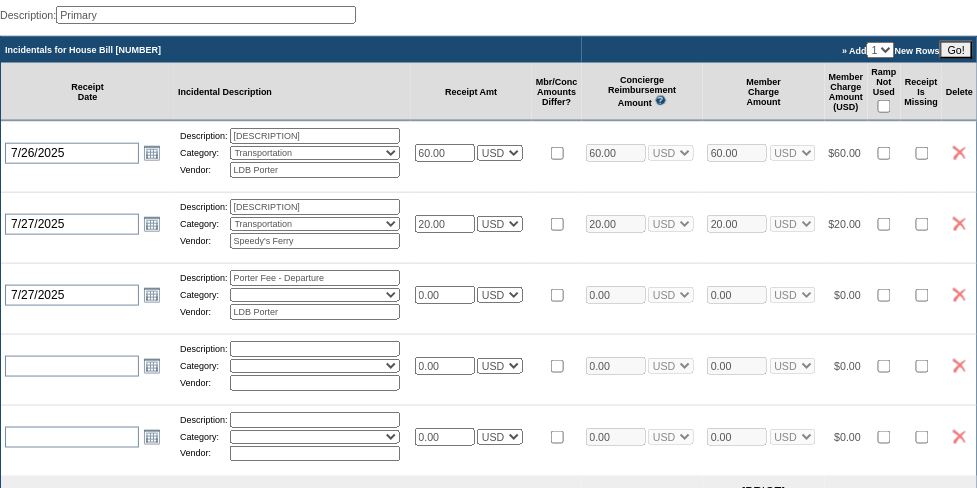 scroll, scrollTop: 400, scrollLeft: 0, axis: vertical 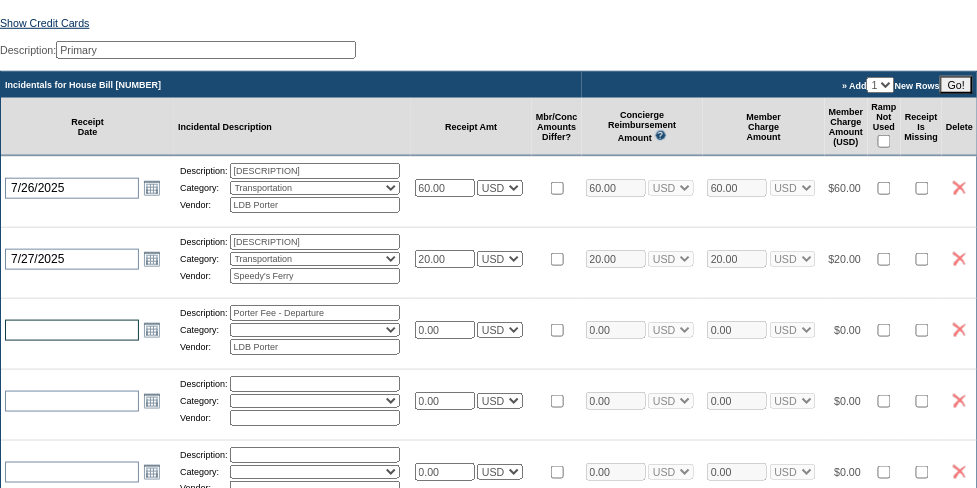 click at bounding box center (72, 330) 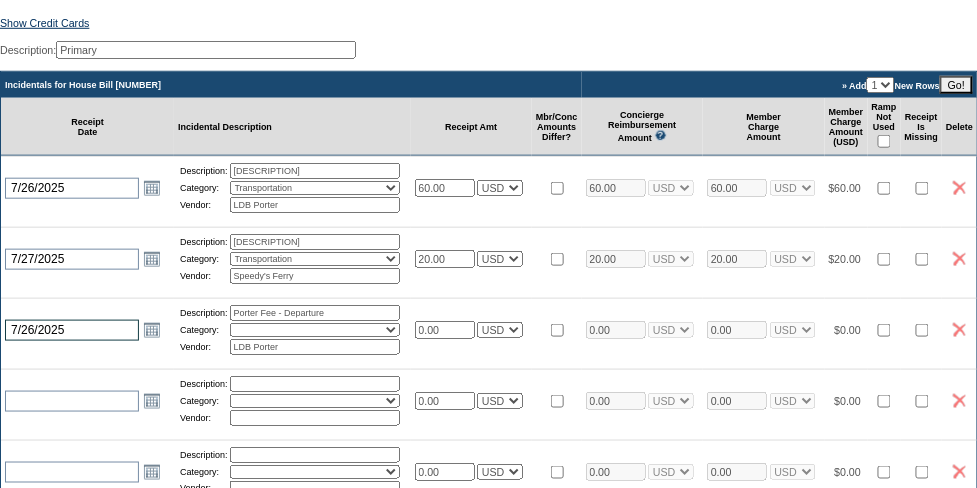 type on "7/26/2025" 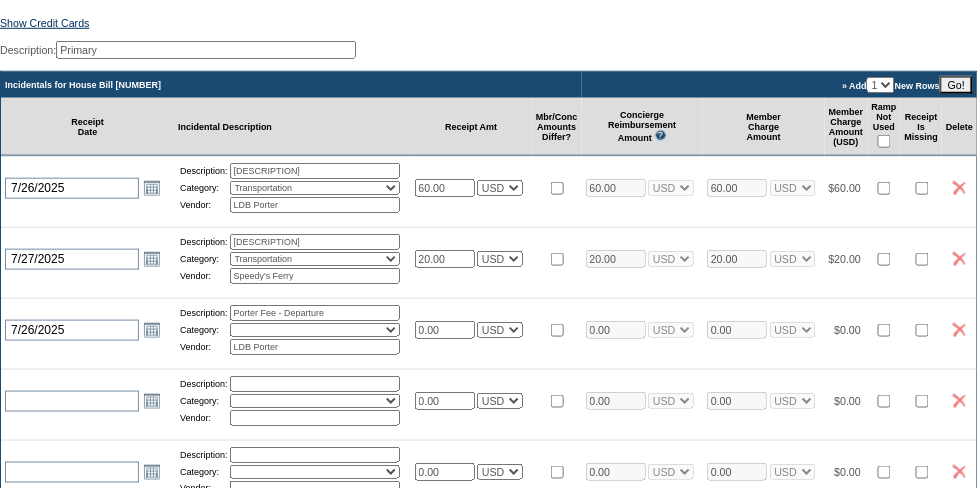drag, startPoint x: 370, startPoint y: 318, endPoint x: 226, endPoint y: 322, distance: 144.05554 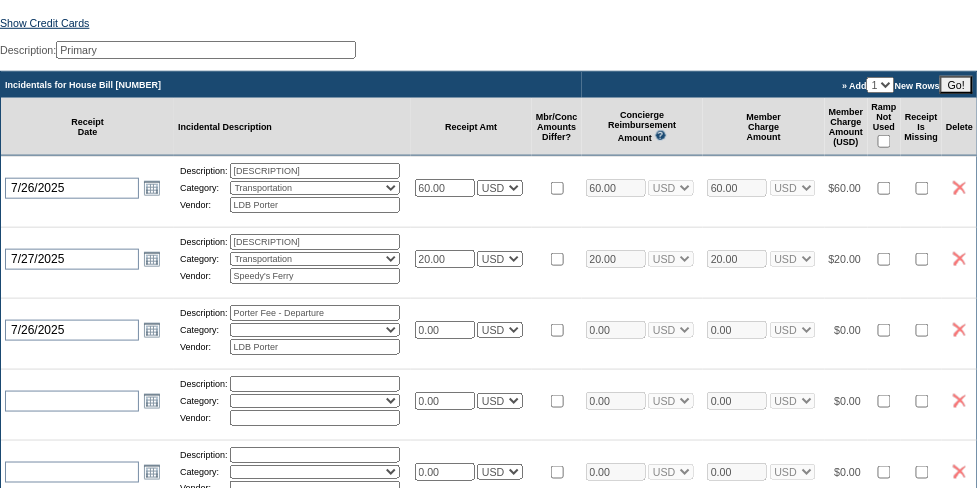 click on "Description:
Porter Fee - Departure" at bounding box center [292, 313] 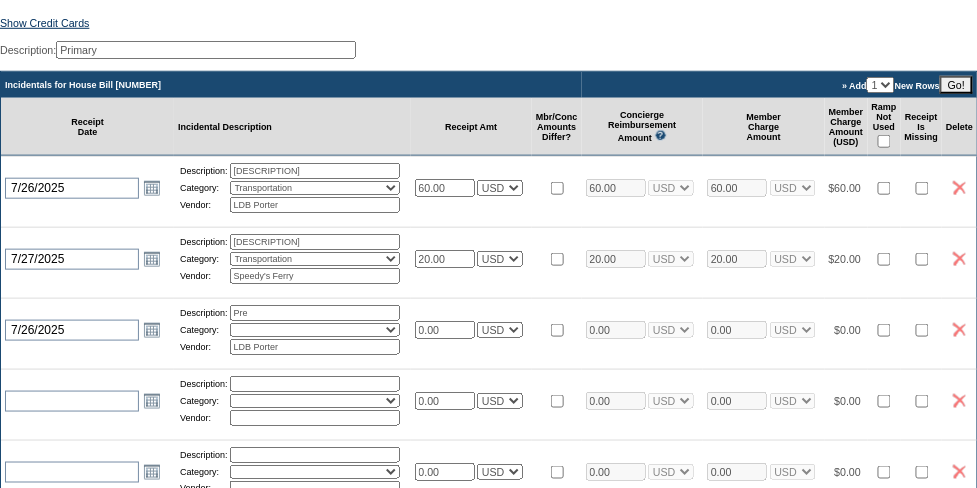 type on "[DESCRIPTION]" 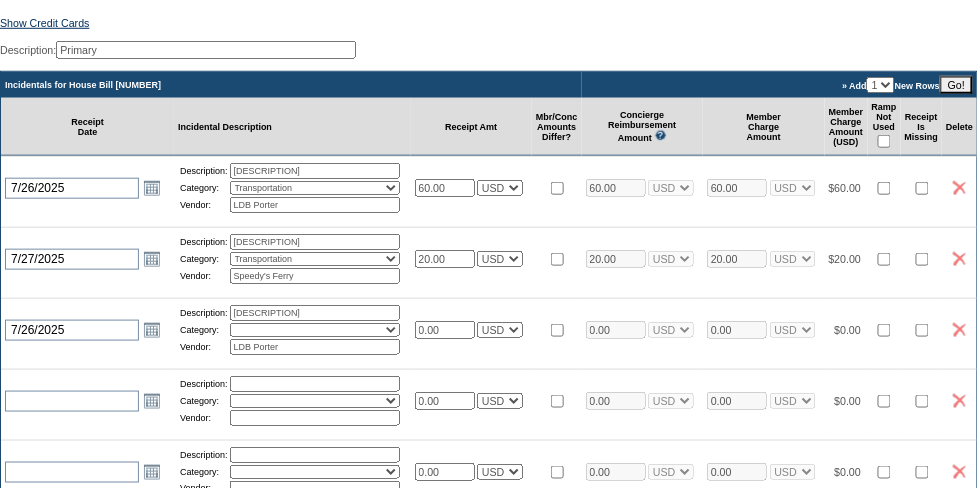 click on "Activities
Additional Housekeeping
Amenities Access Fee
Bath Amenities Reimbursement
Beach Club
Breakfast Groceries
Breakfast Service Charge
Child Care Rentals
Child Care Services / Nanny
Damage Reimbursement
Destination Cellars
ER Revenue
F&B Revenue
Gifts
Gratuity
Groceries / Beverages
House Bill Credit
Lift Tickets
Misc / Other Charges
Private Chef
Rental Fees
Runner Fees
Shipping
Spa Services
Transportation" at bounding box center (315, 330) 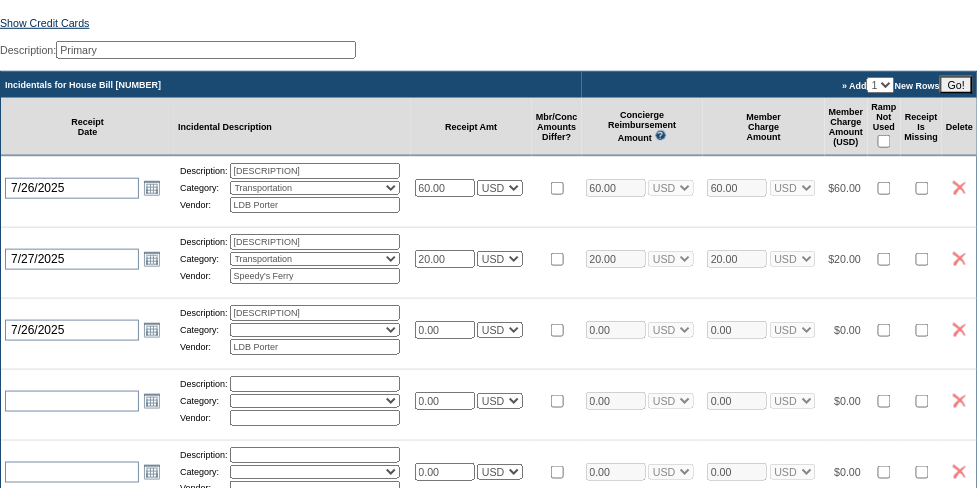 select on "11" 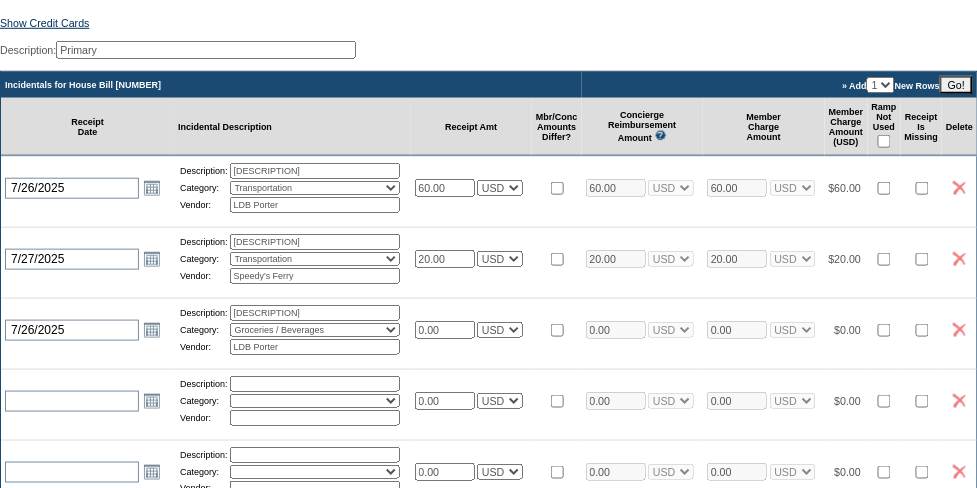 click on "Activities
Additional Housekeeping
Amenities Access Fee
Bath Amenities Reimbursement
Beach Club
Breakfast Groceries
Breakfast Service Charge
Child Care Rentals
Child Care Services / Nanny
Damage Reimbursement
Destination Cellars
ER Revenue
F&B Revenue
Gifts
Gratuity
Groceries / Beverages
House Bill Credit
Lift Tickets
Misc / Other Charges
Private Chef
Rental Fees
Runner Fees
Shipping
Spa Services
Transportation" at bounding box center [315, 330] 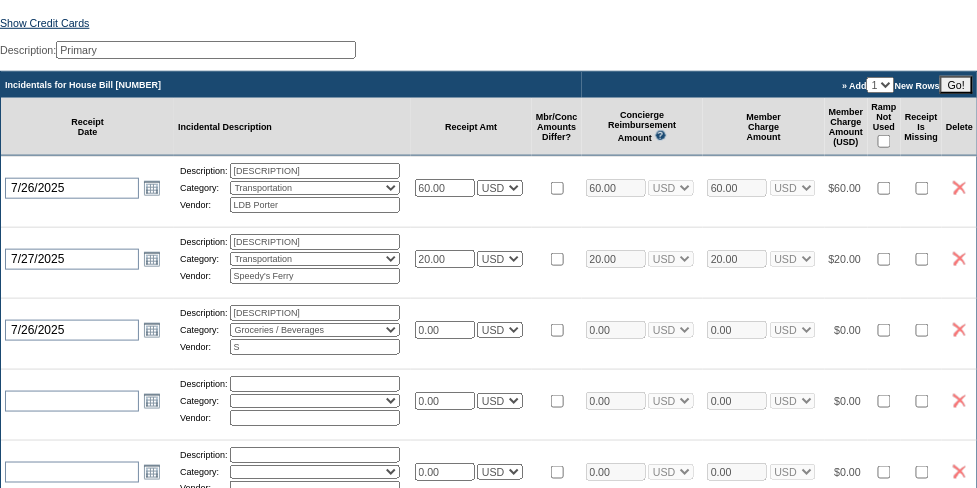 type on "Speedy's Ferry" 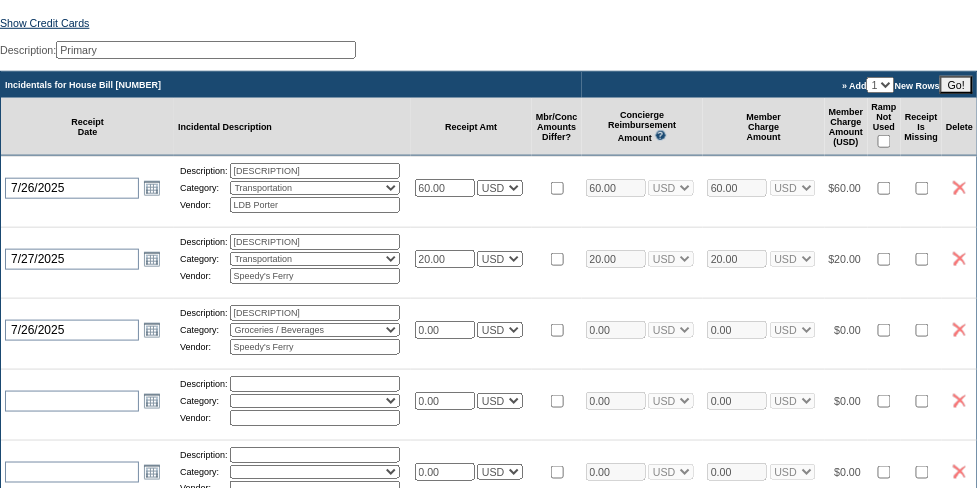 drag, startPoint x: 460, startPoint y: 330, endPoint x: 414, endPoint y: 330, distance: 46 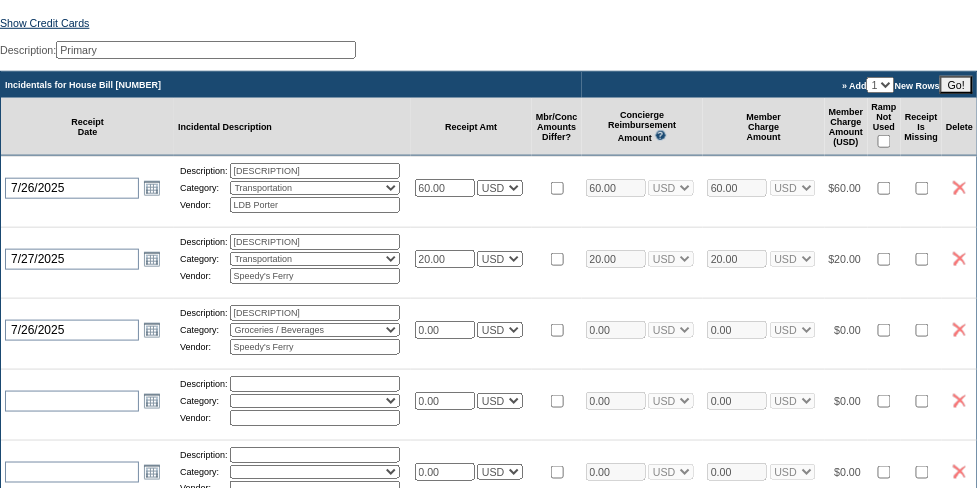 click on "Description:
Pre-Arrival provisioning
Category:
Activities
Additional Housekeeping
Amenities Access Fee
Bath Amenities Reimbursement
Beach Club
Breakfast Groceries
Breakfast Service Charge
Child Care Rentals
Child Care Services / Nanny
Damage Reimbursement
Destination Cellars
ER Revenue
F&B Revenue
Gifts
Gratuity
Groceries / Beverages" at bounding box center [489, 329] 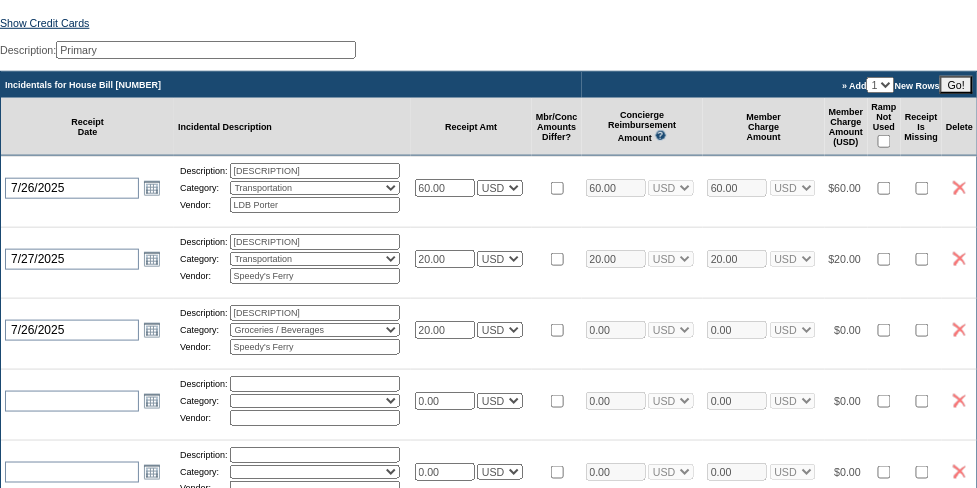 type on "20.00" 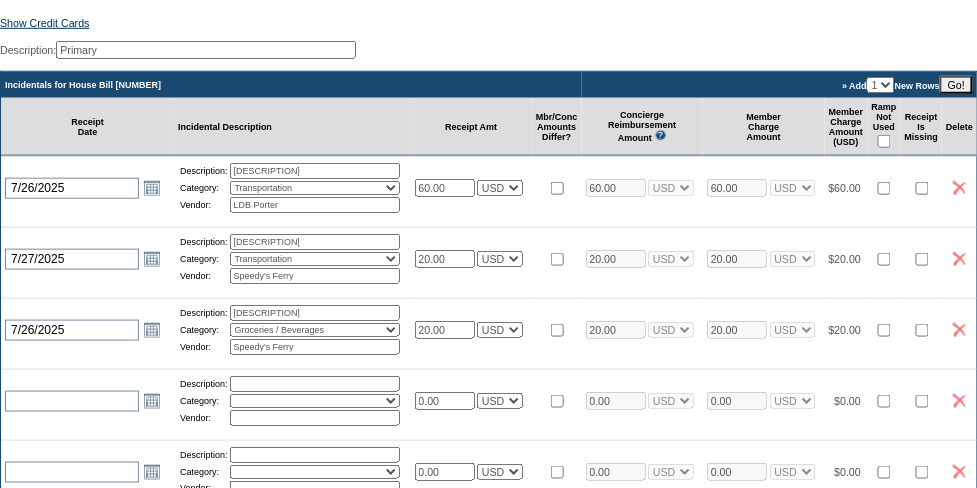 click on "Incidentals
for House Bill
[NUMBER]
»
Add
1
2
3
4
5
New Rows
Go!
Receipt
Date
Incidental
Description
Receipt
Amt
Mbr/Conc
Amounts
Differ?
Concierge
Reimbursement
Amount
This column is used to calculate the subtotals for both your Ramp card and your personal payment types. To view the amount you will be reimbursed, please see the Concierge Reimbursement Subtotal on the next screen.
Member
Charge
Amount
Member
Charge
Amount
(USD)
Ramp Not Used
Receipt
Is Missing
Delete
2025-[MONTH]-[DAY]
[MONTH]/[DAY]/[YEAR] Open the calendar popup.
<< < August [YEAR] > >>
S M T W T F S" at bounding box center (489, 344) 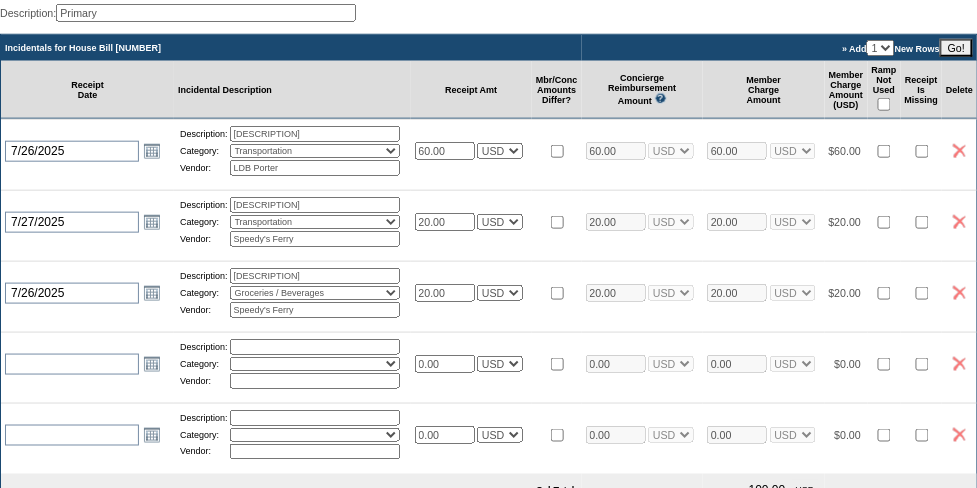 scroll, scrollTop: 400, scrollLeft: 0, axis: vertical 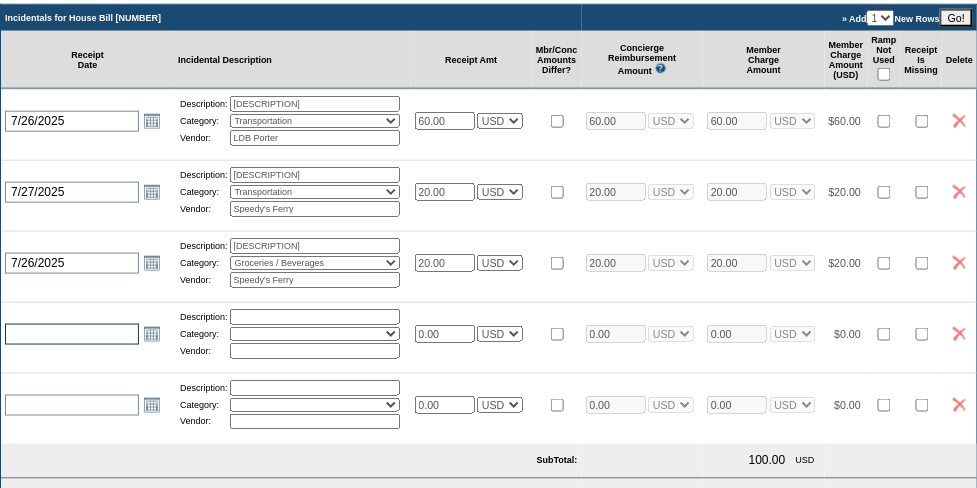 click at bounding box center (72, 334) 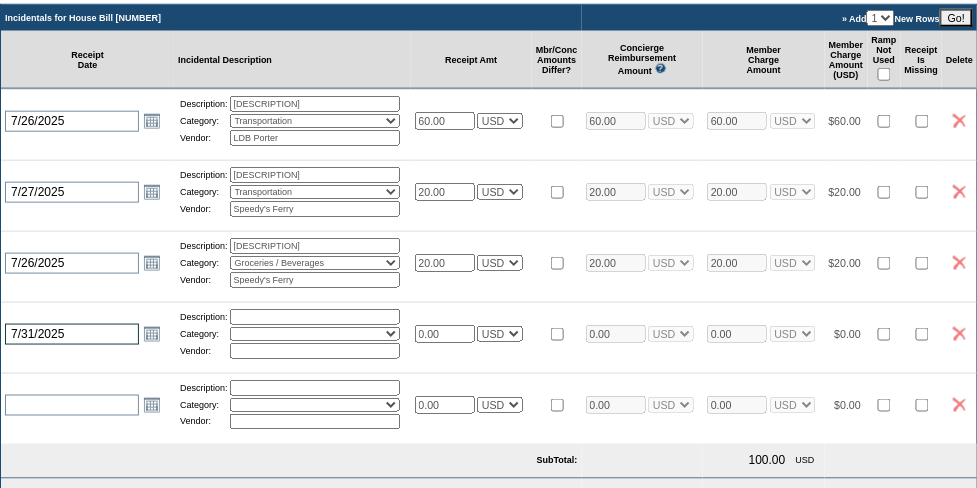 type on "7/31/2025" 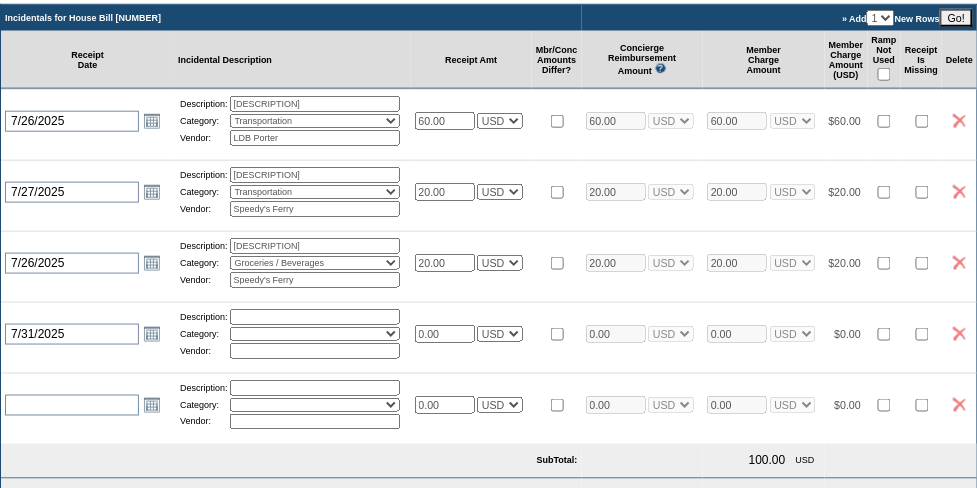 click at bounding box center [315, 317] 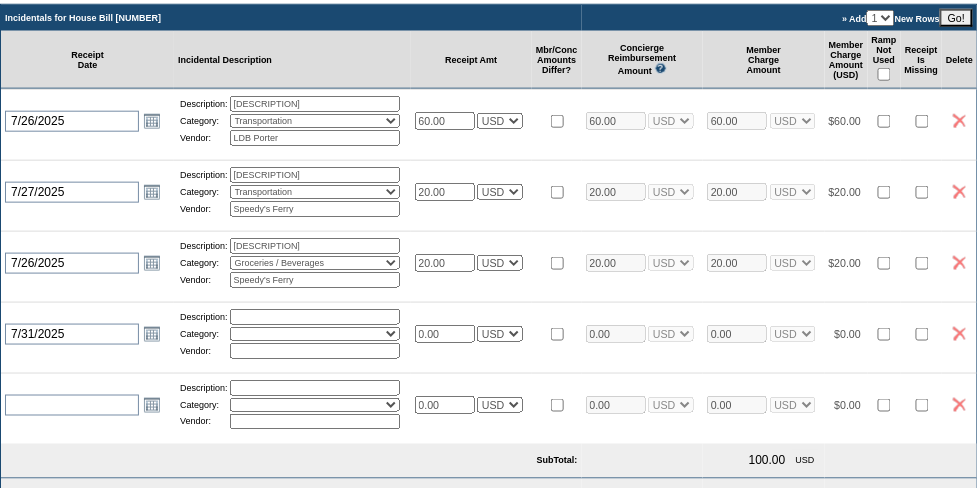 type on "Porter Fee - Departure" 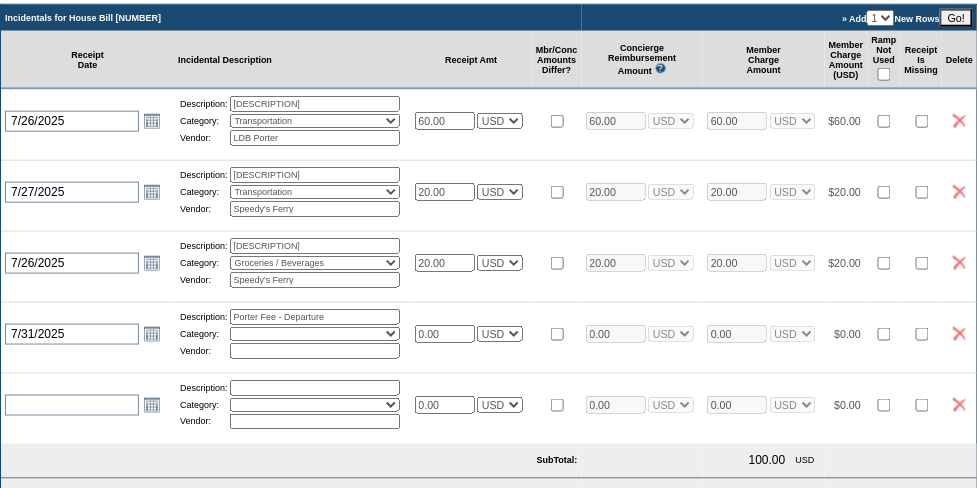click on "Activities
Additional Housekeeping
Amenities Access Fee
Bath Amenities Reimbursement
Beach Club
Breakfast Groceries
Breakfast Service Charge
Child Care Rentals
Child Care Services / Nanny
Damage Reimbursement
Destination Cellars
ER Revenue
F&B Revenue
Gifts
Gratuity
Groceries / Beverages
House Bill Credit
Lift Tickets
Misc / Other Charges
Private Chef
Rental Fees
Runner Fees
Shipping
Spa Services
Transportation" at bounding box center (315, 334) 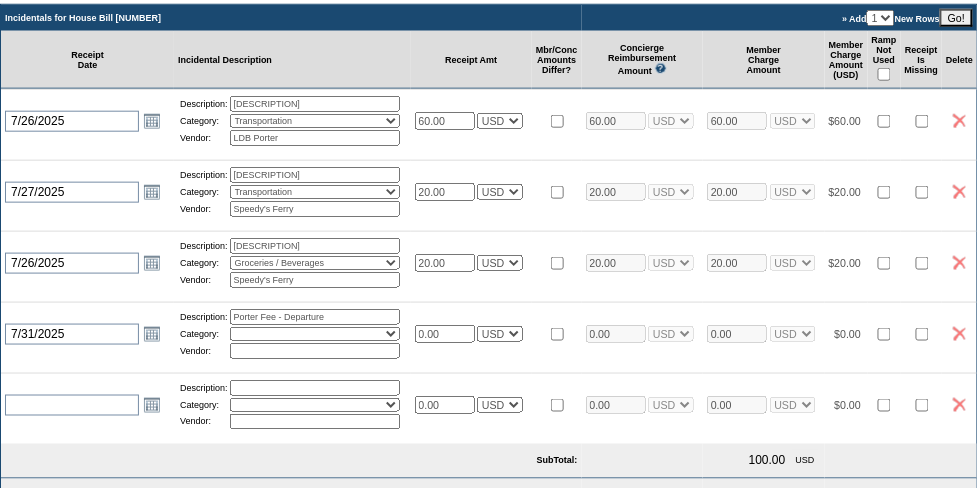 select on "17" 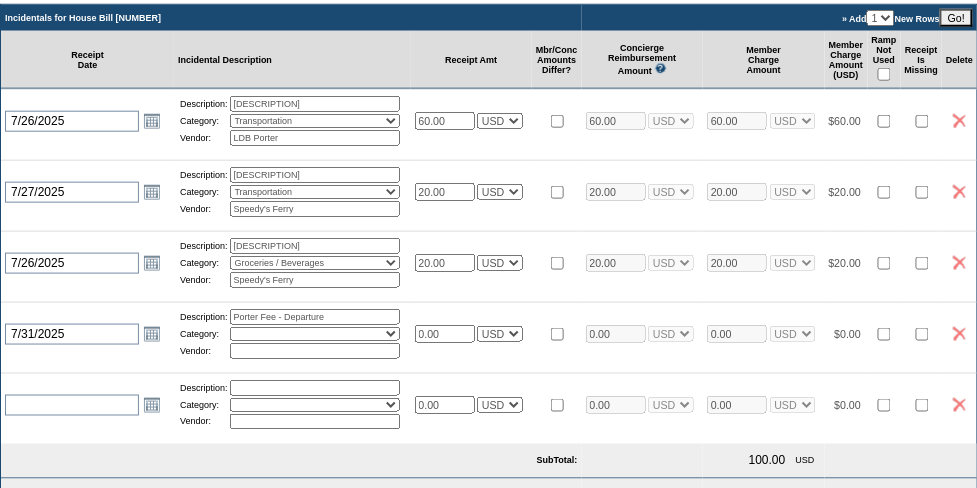 click on "Activities
Additional Housekeeping
Amenities Access Fee
Bath Amenities Reimbursement
Beach Club
Breakfast Groceries
Breakfast Service Charge
Child Care Rentals
Child Care Services / Nanny
Damage Reimbursement
Destination Cellars
ER Revenue
F&B Revenue
Gifts
Gratuity
Groceries / Beverages
House Bill Credit
Lift Tickets
Misc / Other Charges
Private Chef
Rental Fees
Runner Fees
Shipping
Spa Services
Transportation" at bounding box center [315, 334] 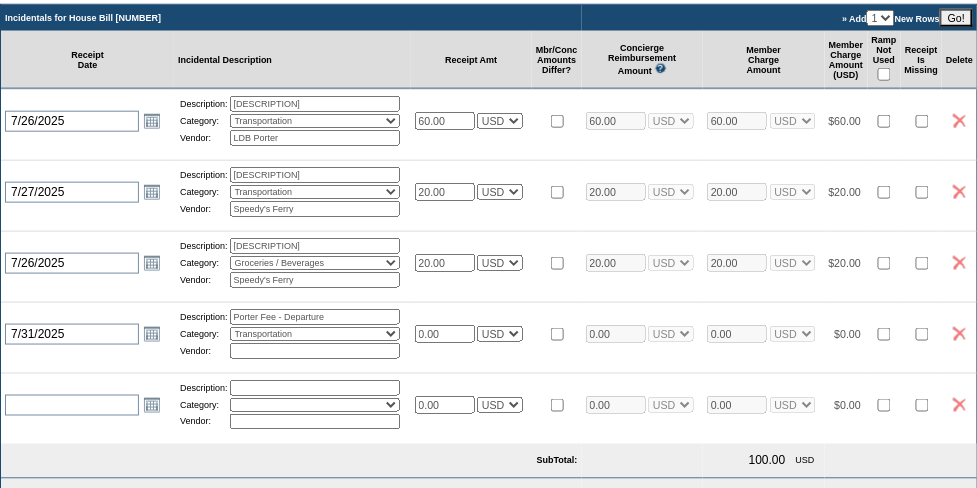 click at bounding box center [315, 351] 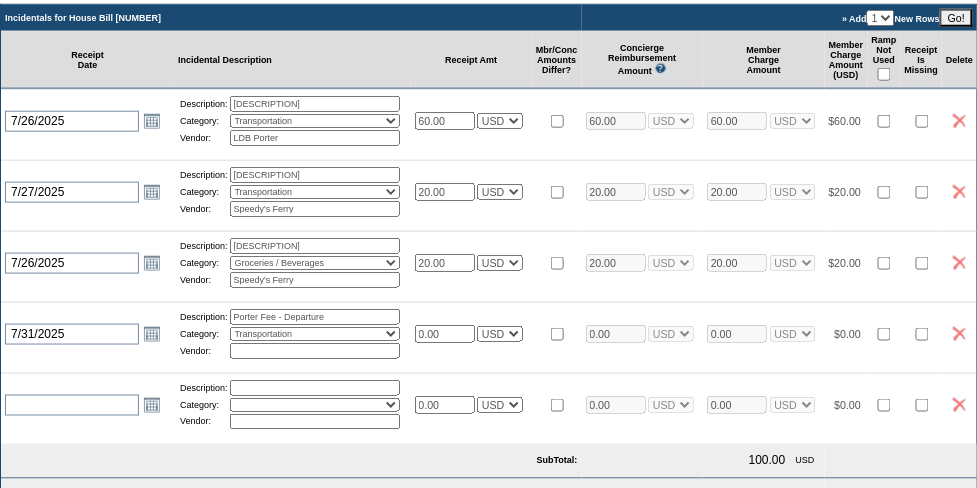 type on "LDB Porter Fee" 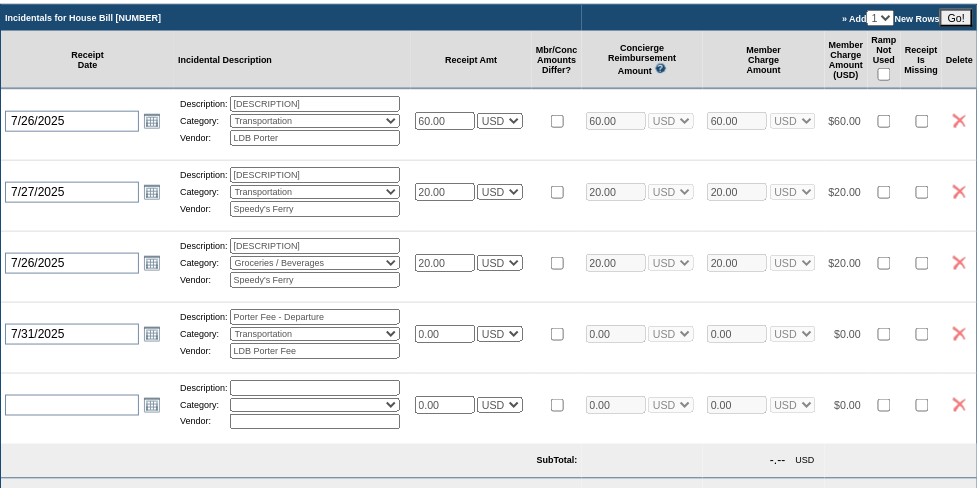 drag, startPoint x: 466, startPoint y: 337, endPoint x: 425, endPoint y: 343, distance: 41.4367 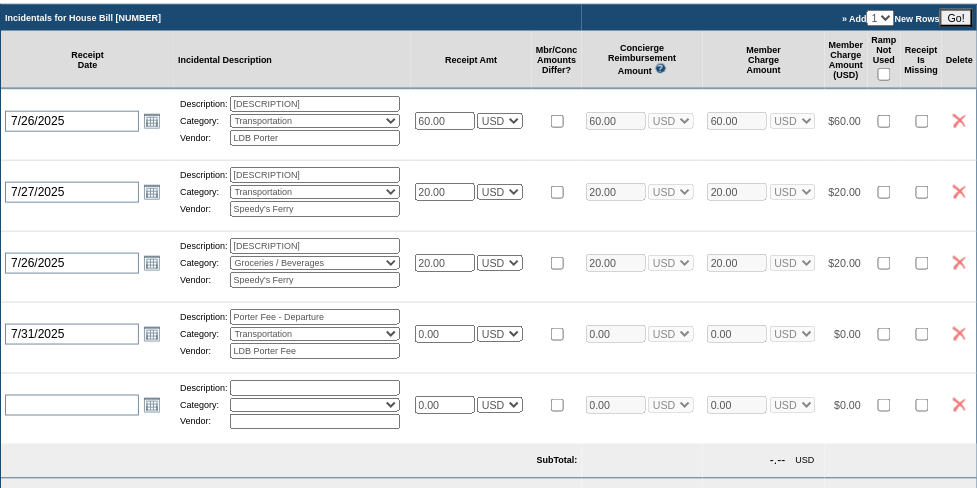 click on "0.00" at bounding box center (445, 334) 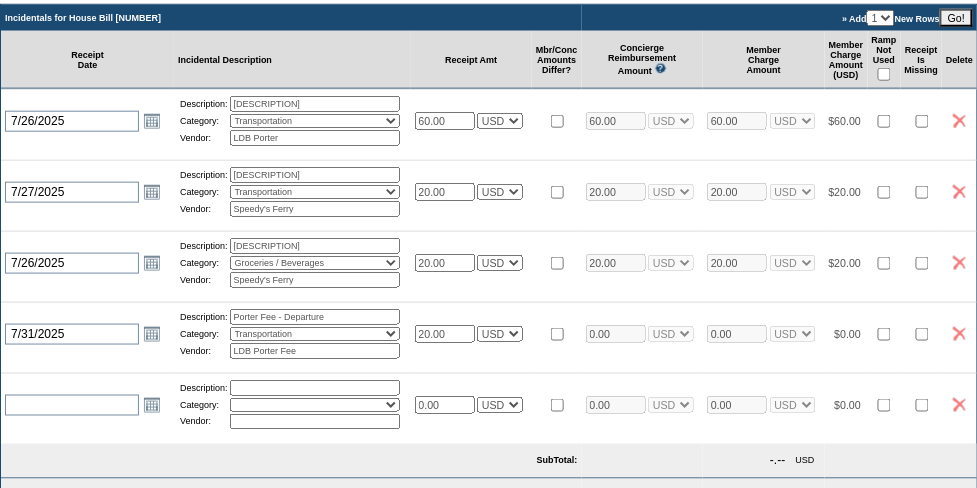 type on "20.00" 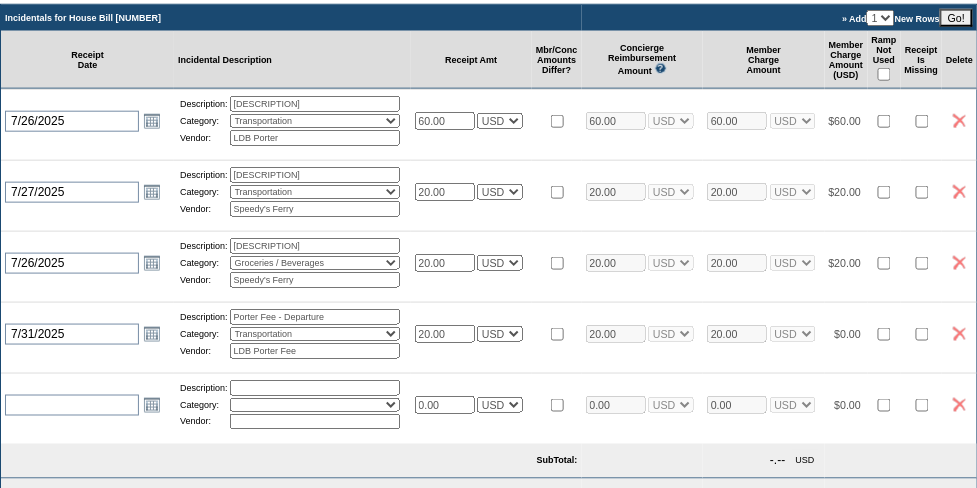 click on "[PRICE]
USD
EUR
CAD
GBP
CRC
MXN
KYD" at bounding box center (472, 333) 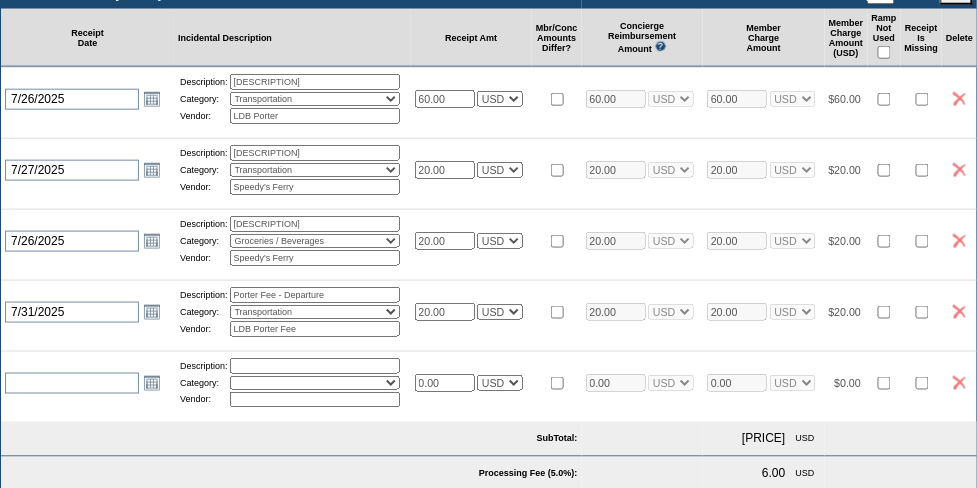 scroll, scrollTop: 400, scrollLeft: 0, axis: vertical 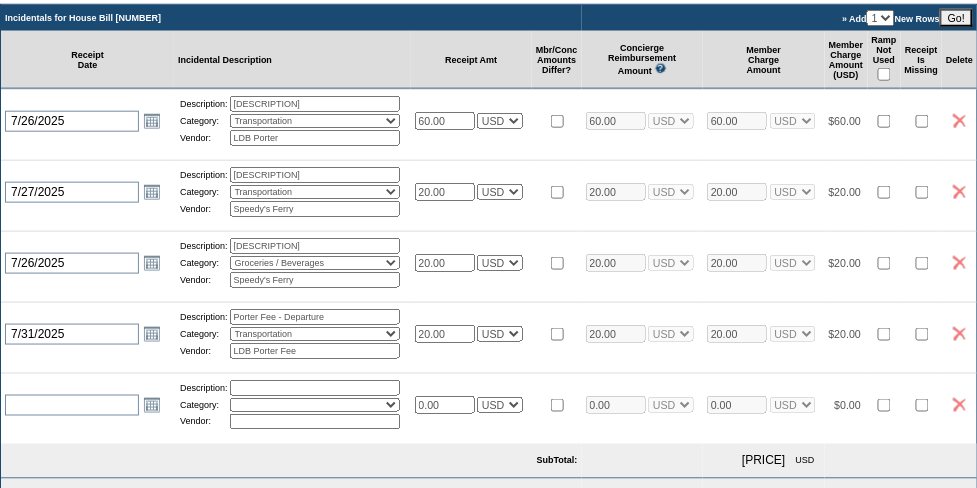 click on "1
2
3
4
5" at bounding box center [881, 18] 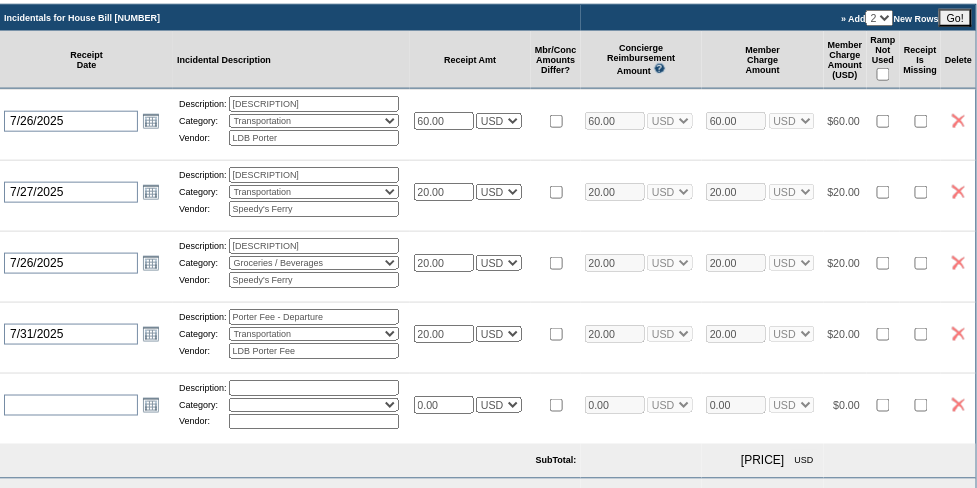 scroll, scrollTop: 400, scrollLeft: 40, axis: both 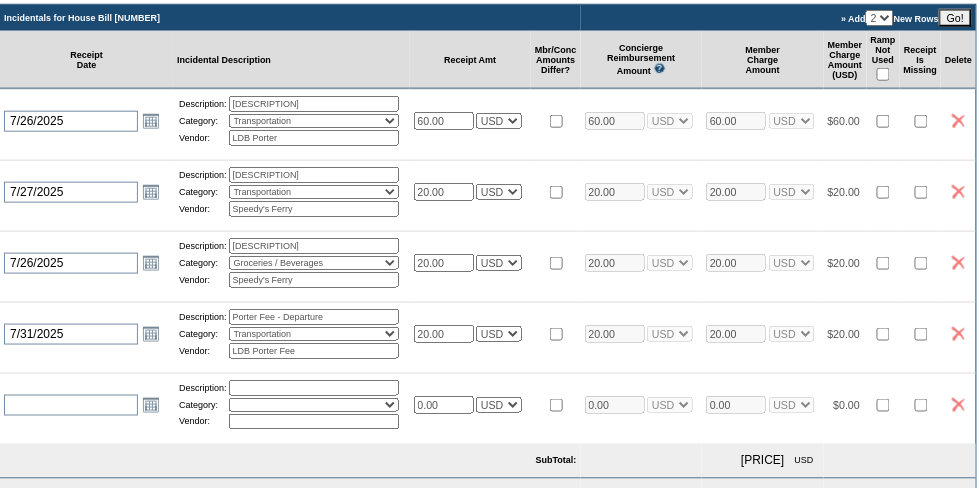 click on "»
Add
1
2
3
4
5
New Rows
Go!" at bounding box center [779, 18] 